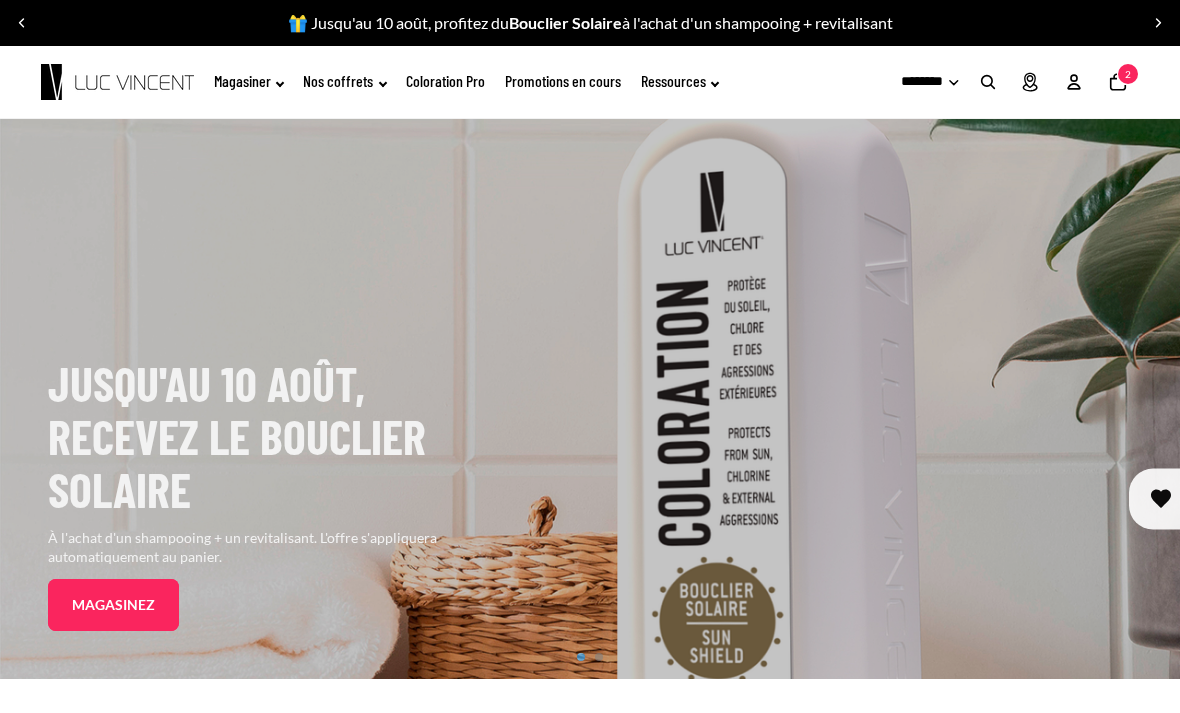 scroll, scrollTop: 0, scrollLeft: 0, axis: both 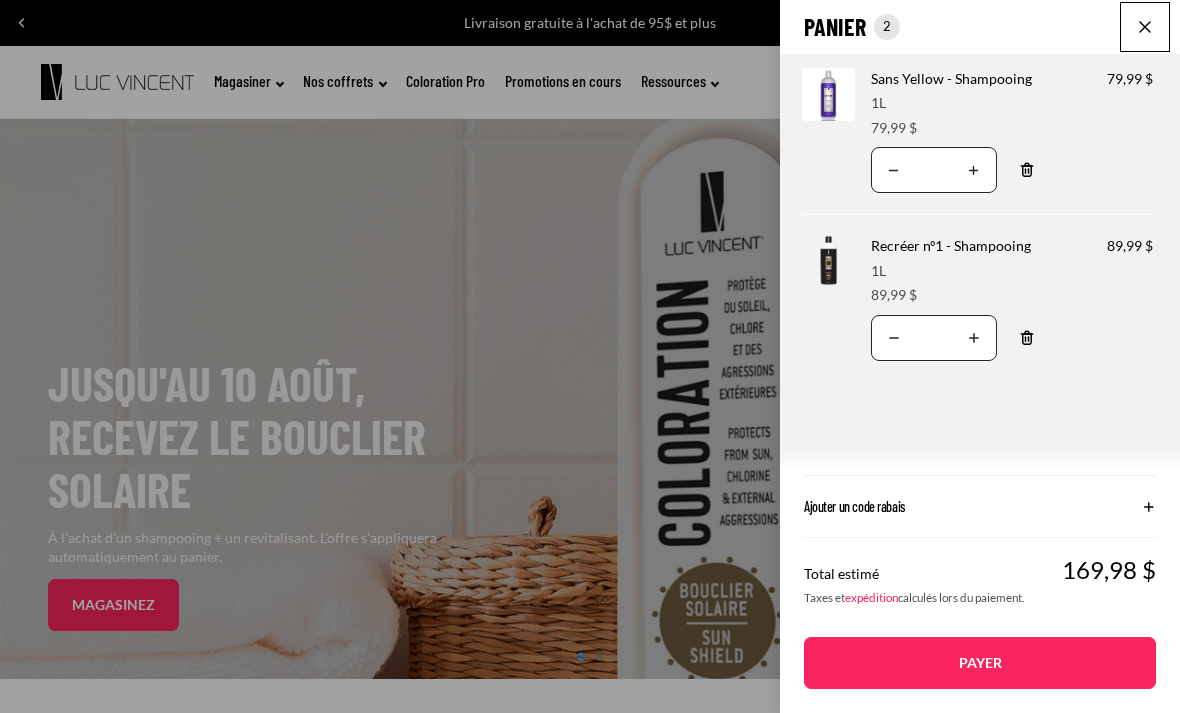 click on "Sans Yellow - Shampooing" at bounding box center (951, 78) 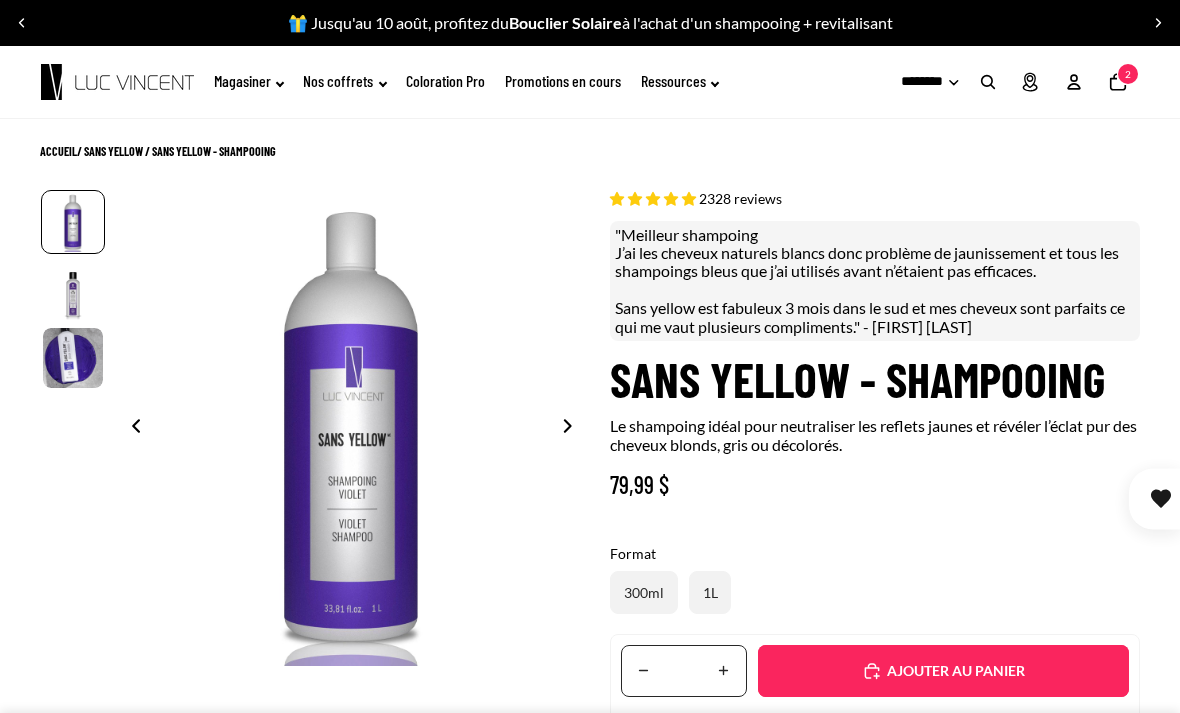 scroll, scrollTop: 0, scrollLeft: 0, axis: both 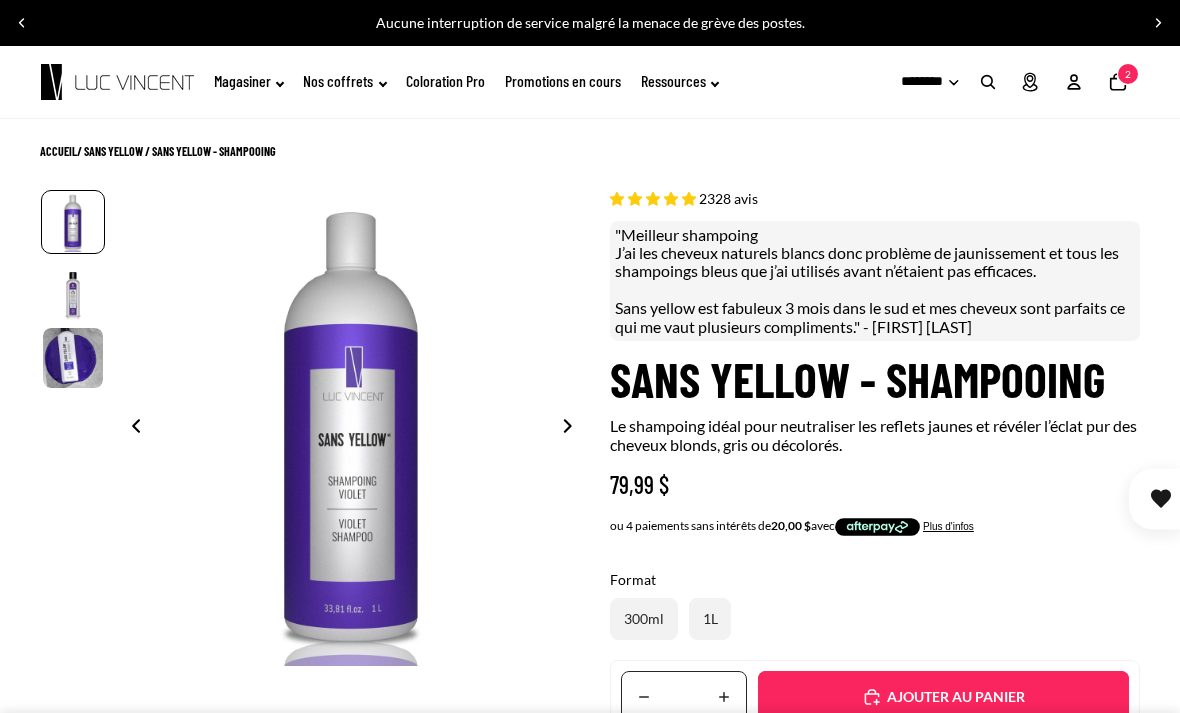 click 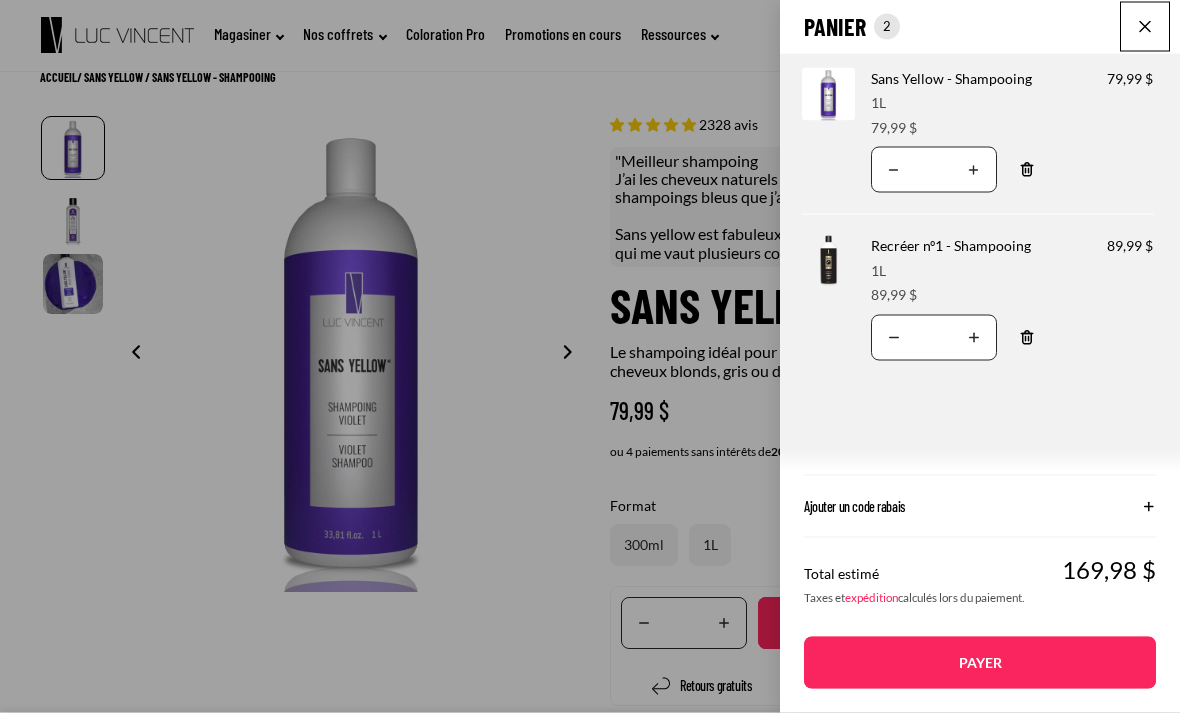 scroll, scrollTop: 0, scrollLeft: 0, axis: both 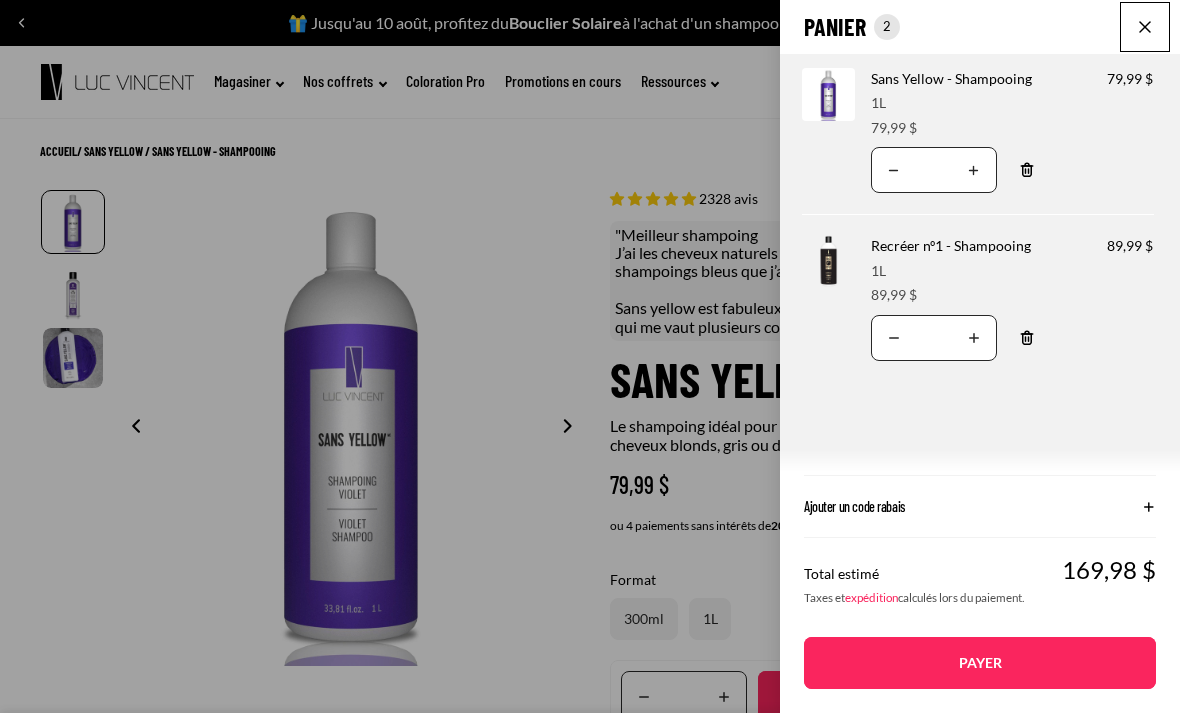 click on "Panier
Nombre total d'articles dans le panier: 2
2
2
Total du panier
169,98CAD
Image de produit
Informations sur le produit
Quantité
Nombre total de produits
Sans Yellow - Shampooing
Format:
1L Prix" 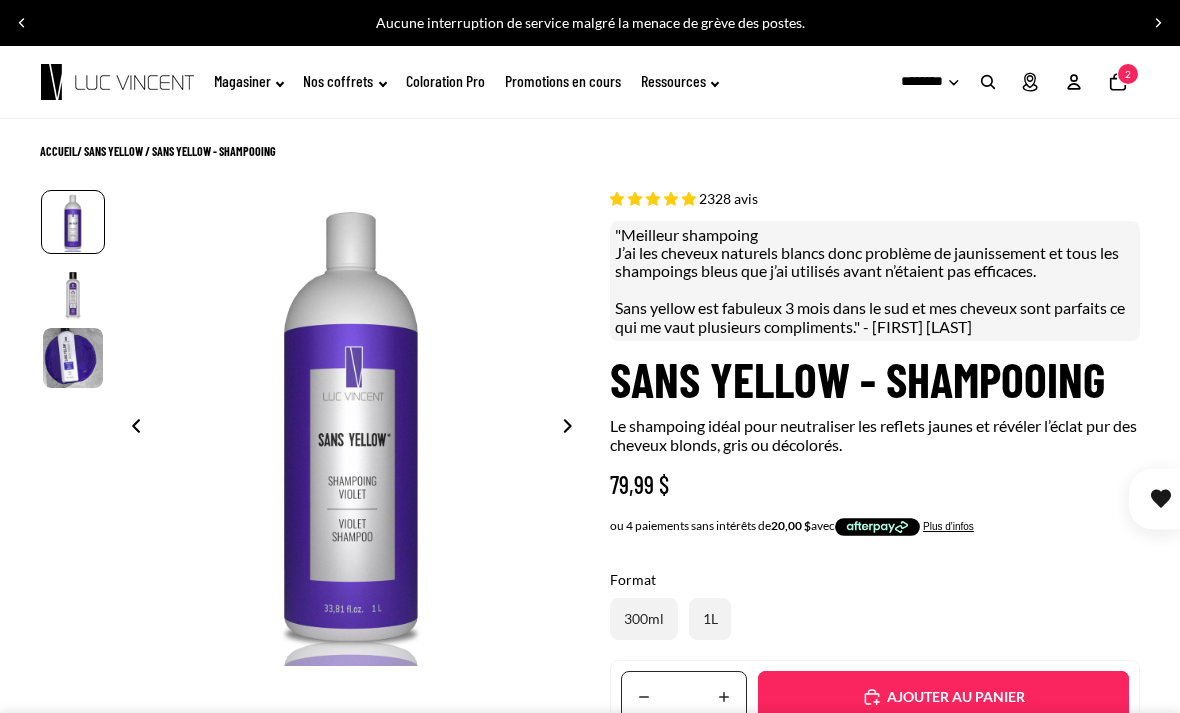 click on "Magasiner" 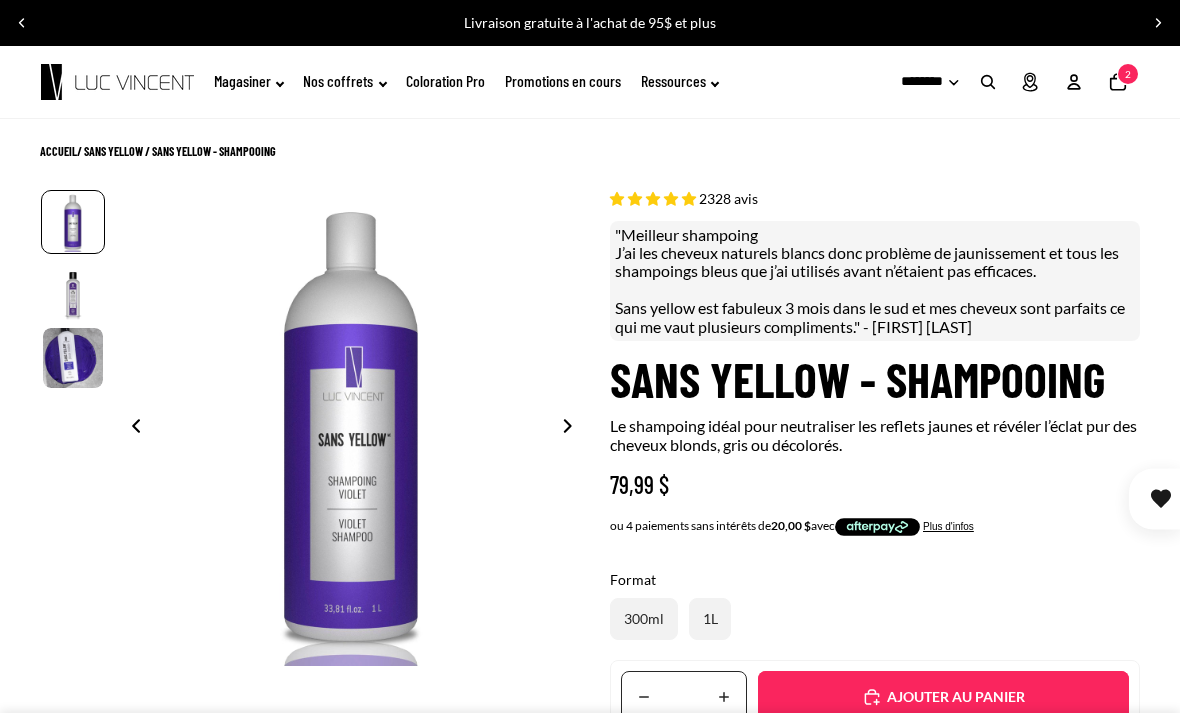 click on "Magasiner" 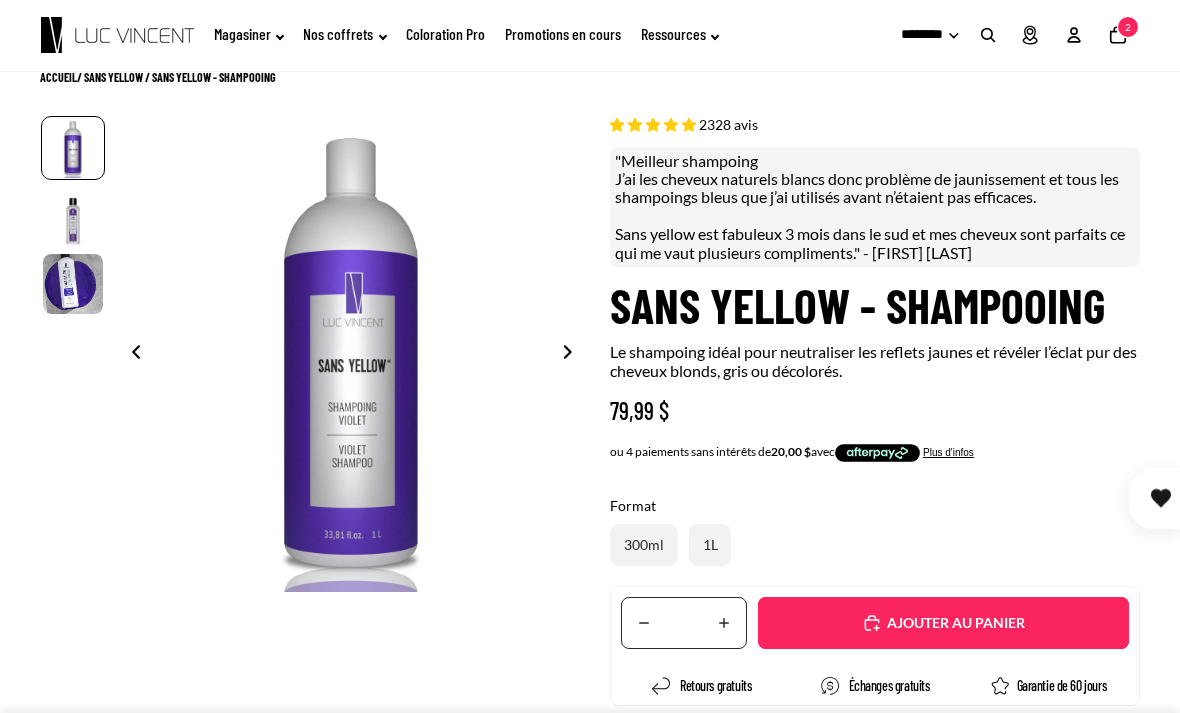 scroll, scrollTop: 0, scrollLeft: 0, axis: both 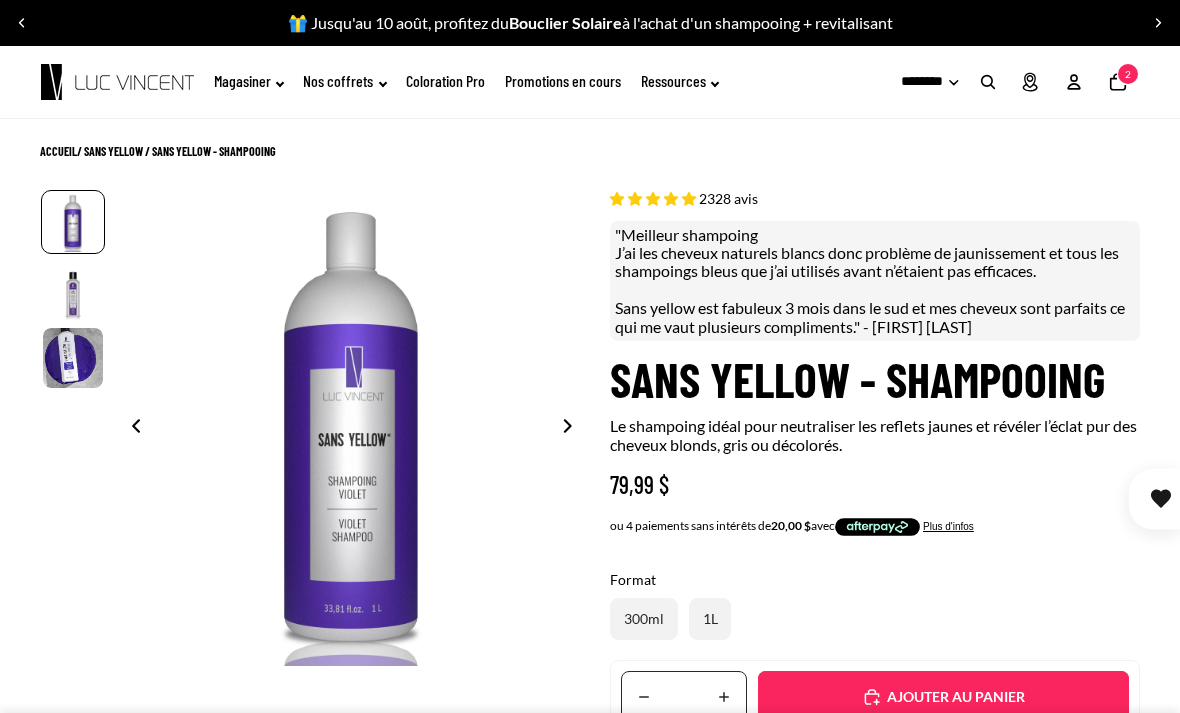 click on "Magasiner" 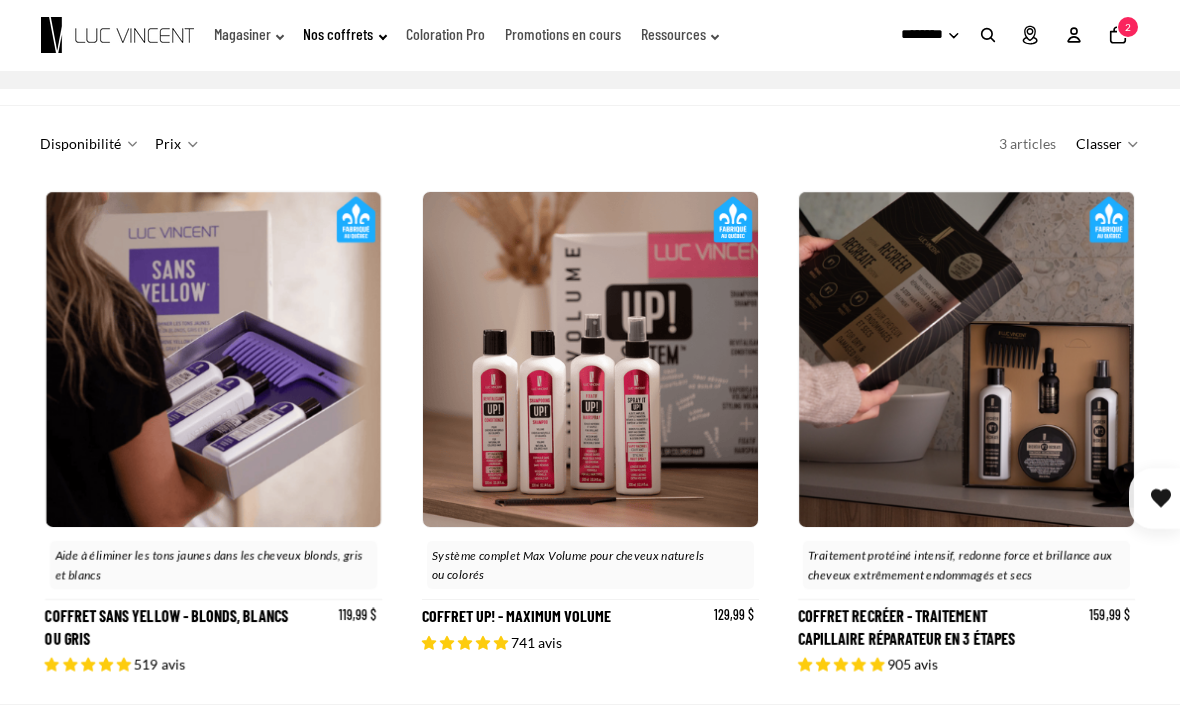 scroll, scrollTop: 190, scrollLeft: 0, axis: vertical 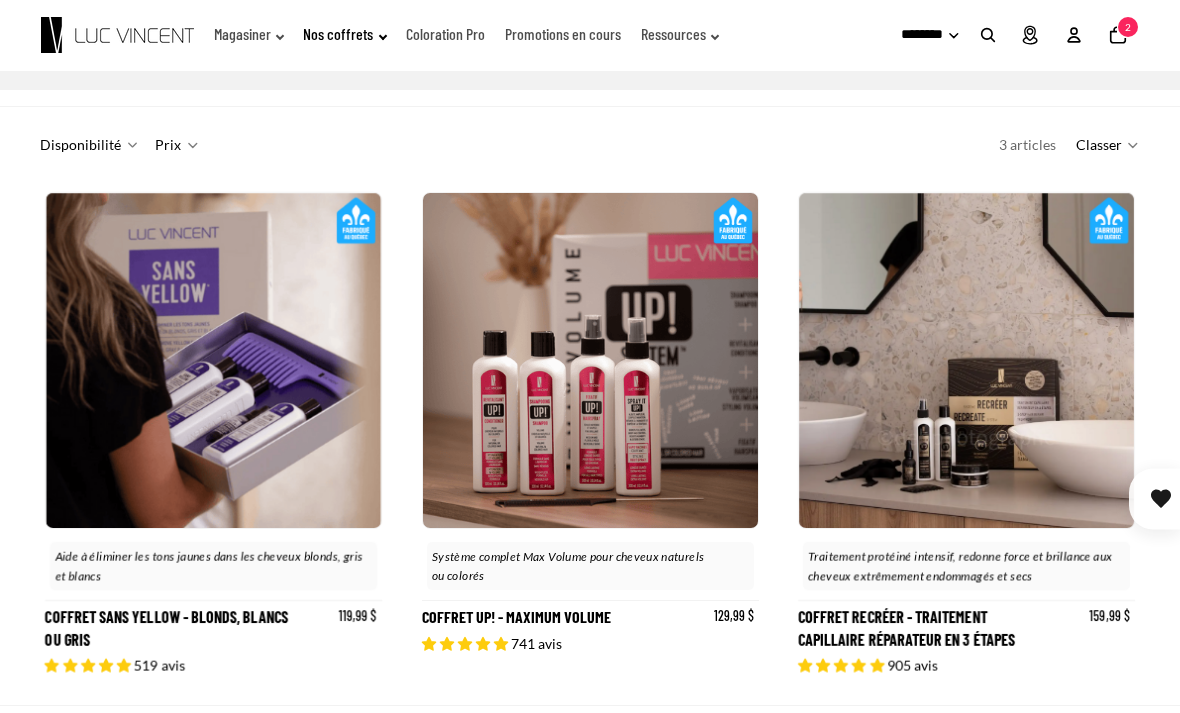 click on "Promotions en cours" 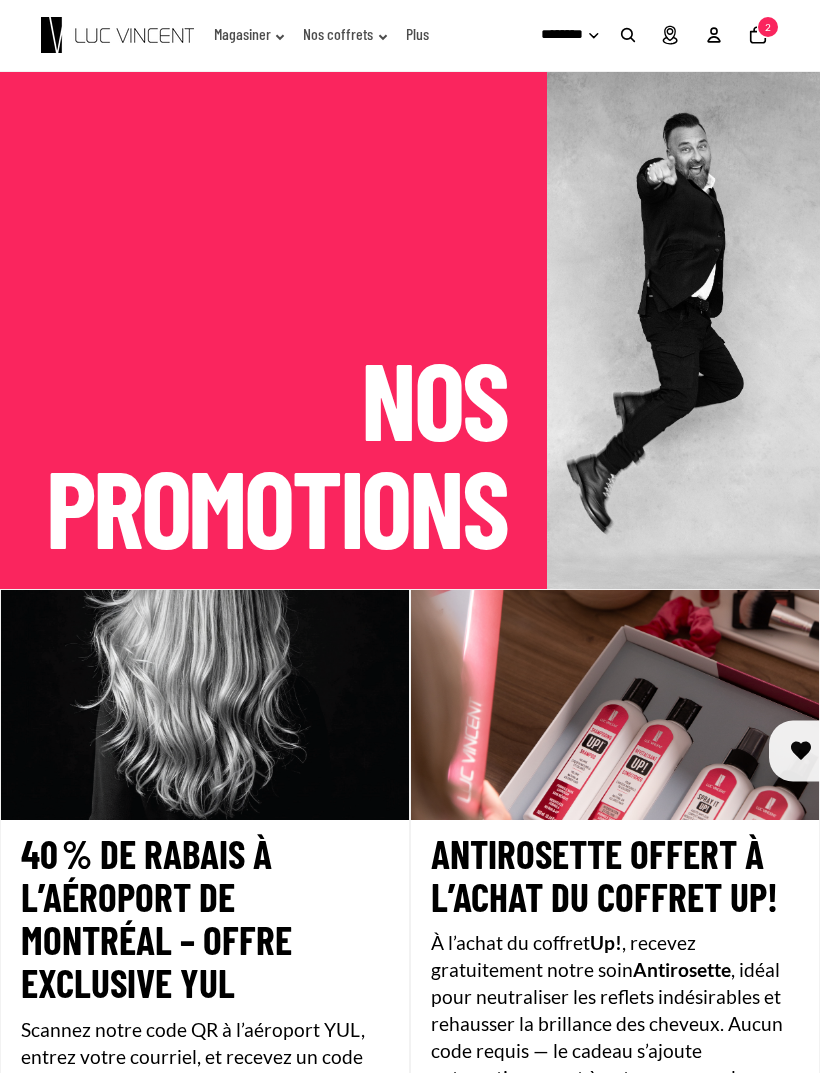 scroll, scrollTop: 0, scrollLeft: 0, axis: both 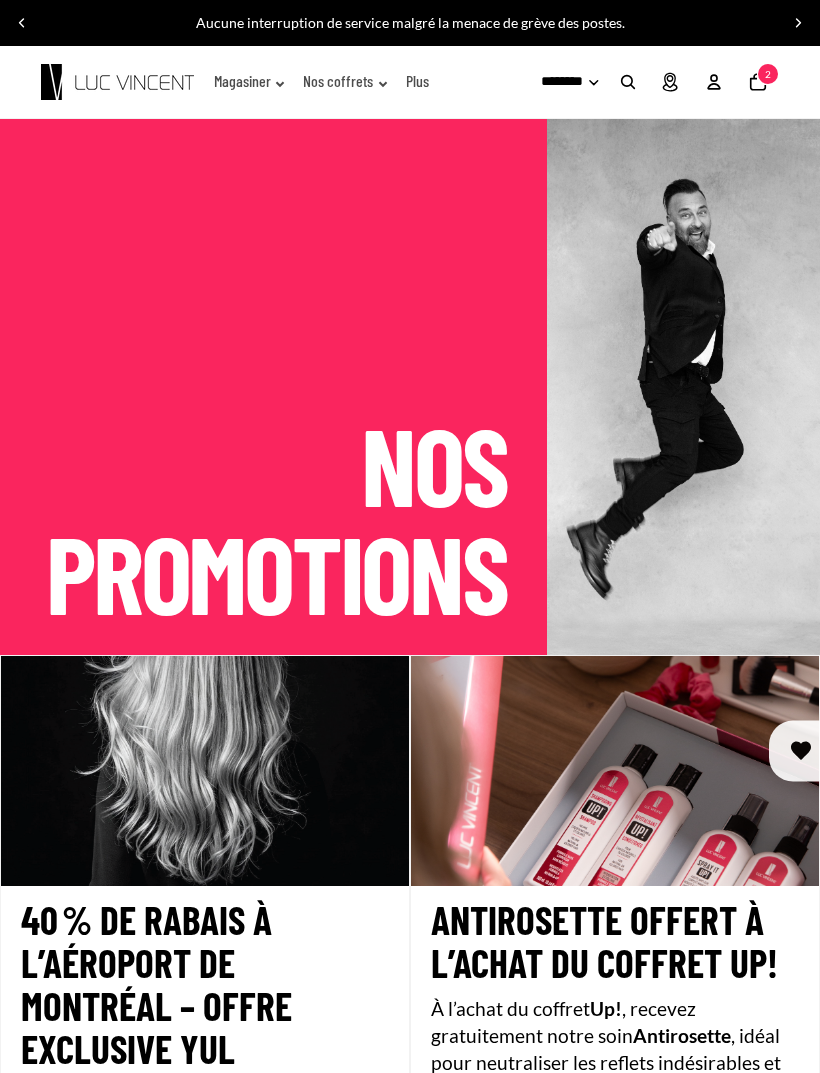 click on "Magasiner" 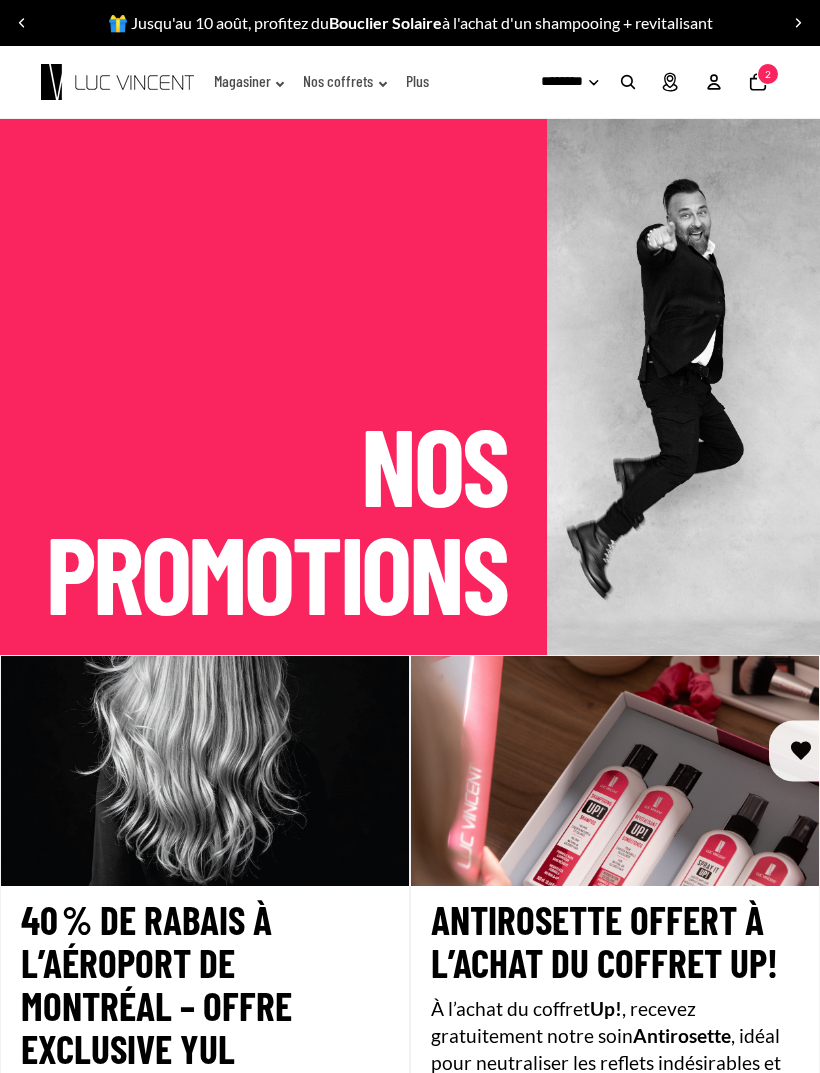 click on "Magasiner" 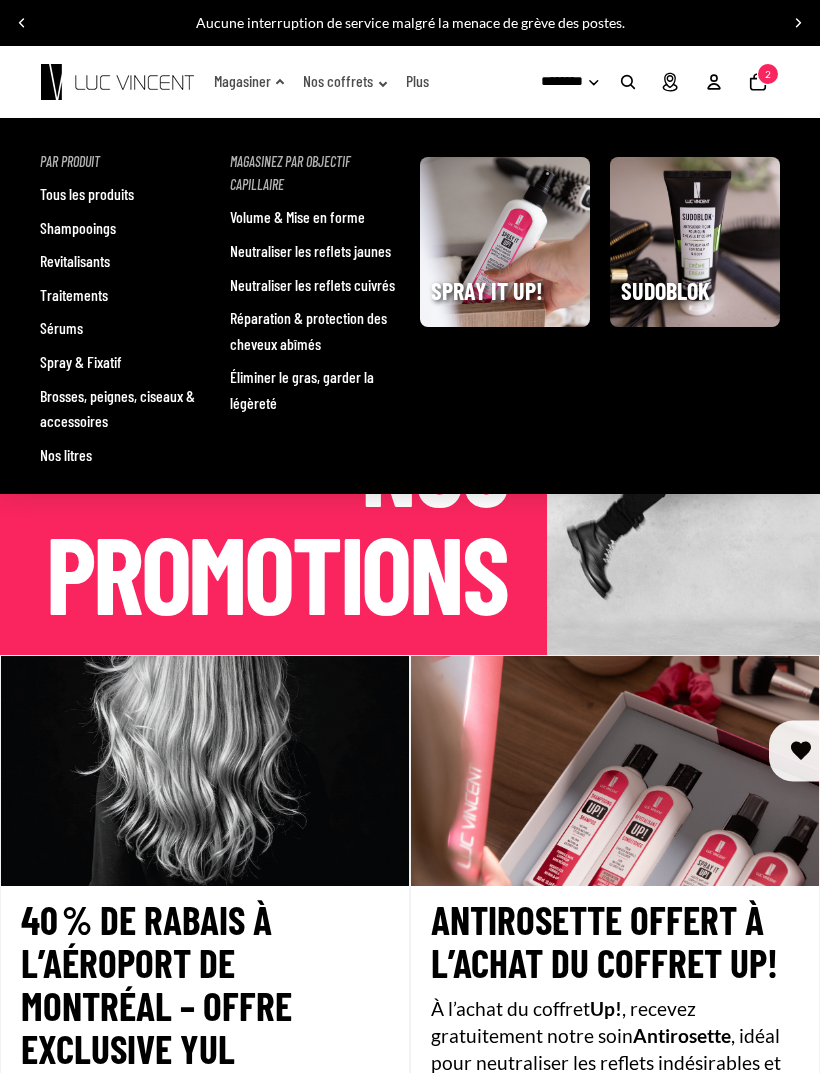 click on "Nos litres" at bounding box center [66, 455] 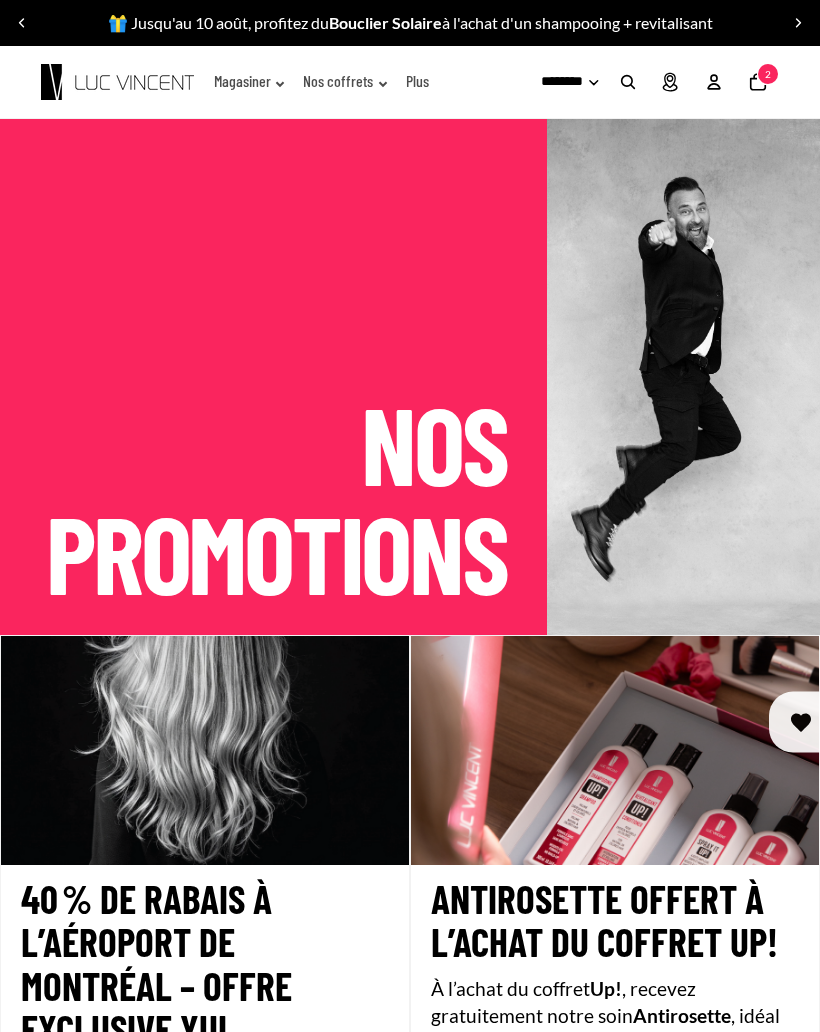 scroll, scrollTop: 0, scrollLeft: 0, axis: both 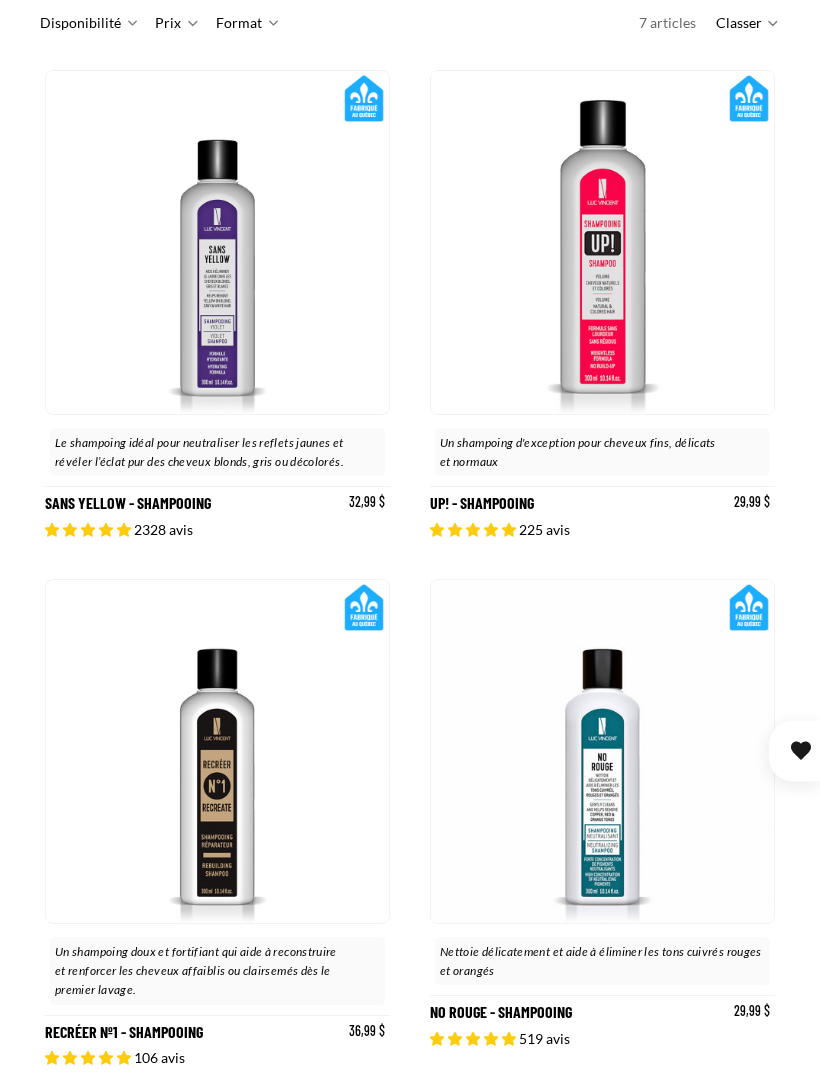 click 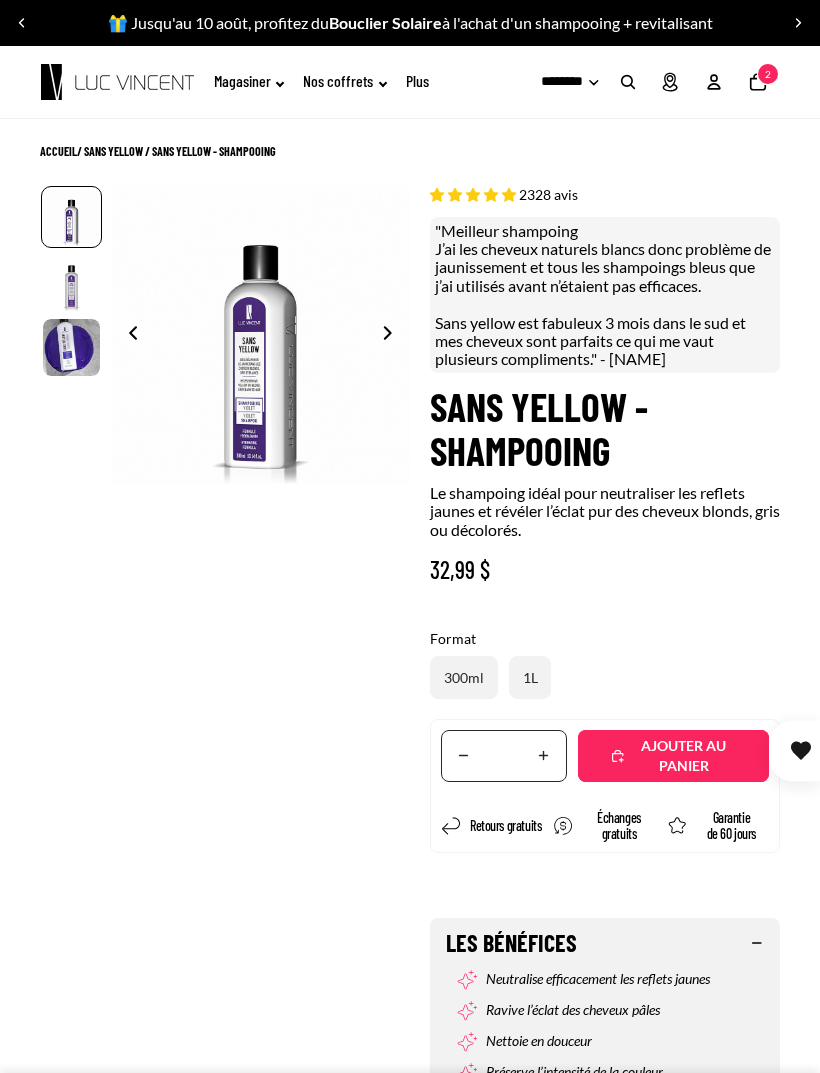 scroll, scrollTop: 0, scrollLeft: 0, axis: both 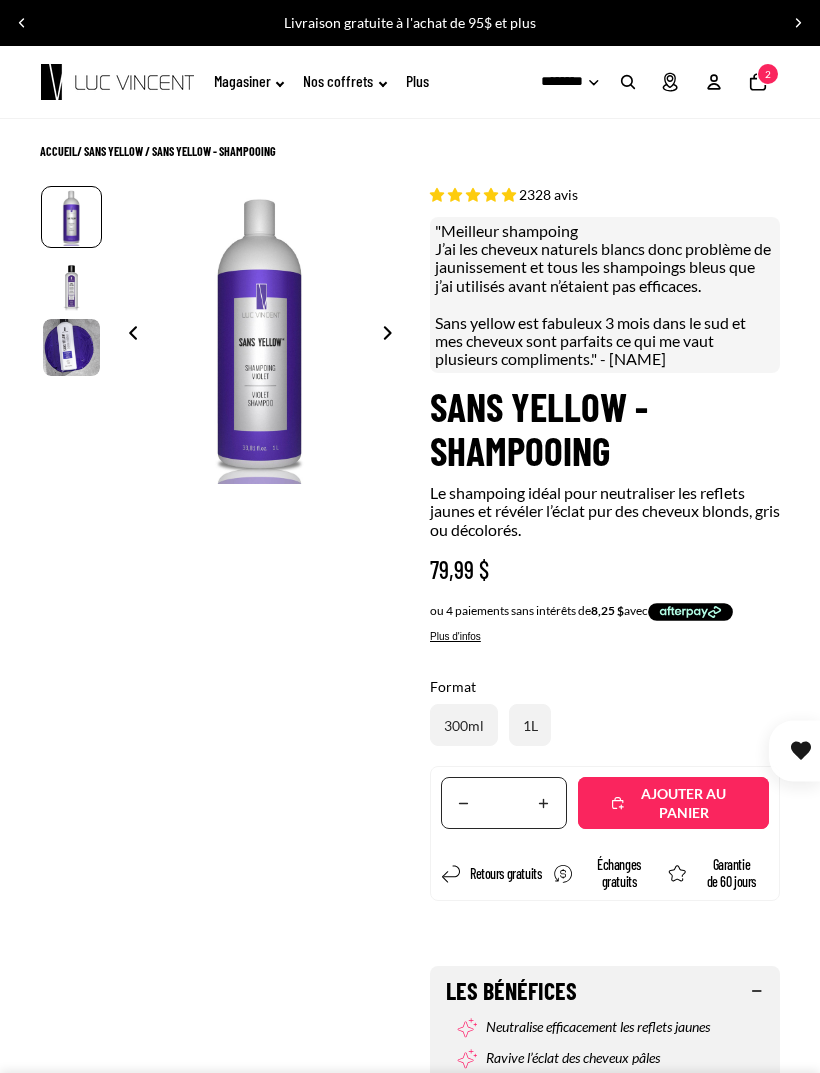 click on "Nombre total d'articles dans le panier: 2
2" 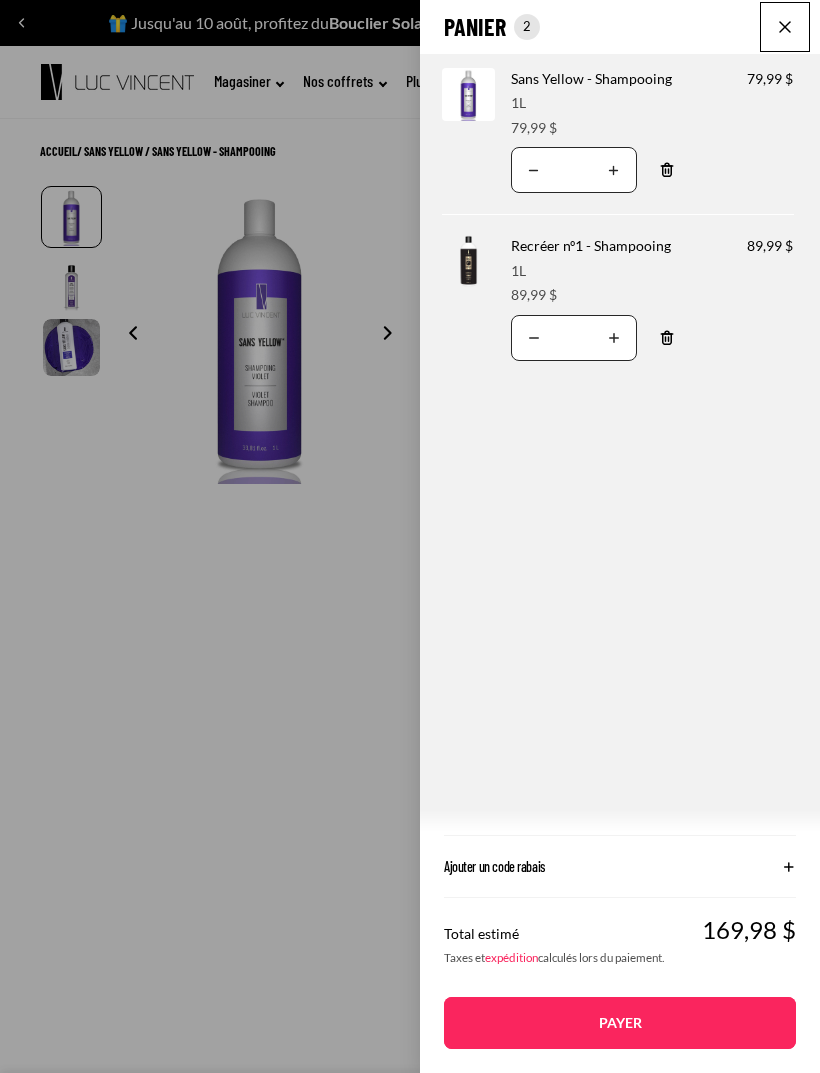 click at bounding box center [785, 27] 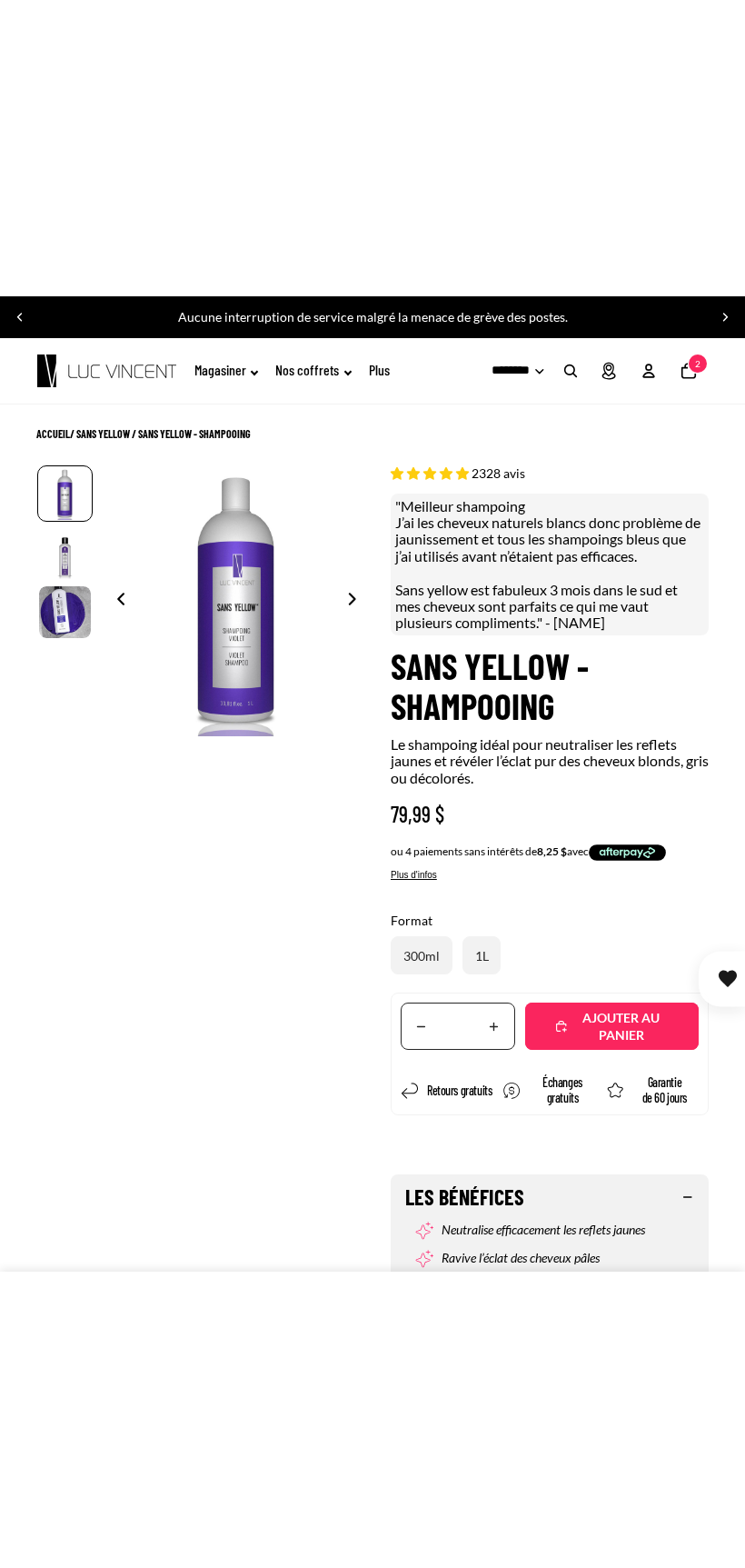 scroll, scrollTop: 0, scrollLeft: 411, axis: horizontal 